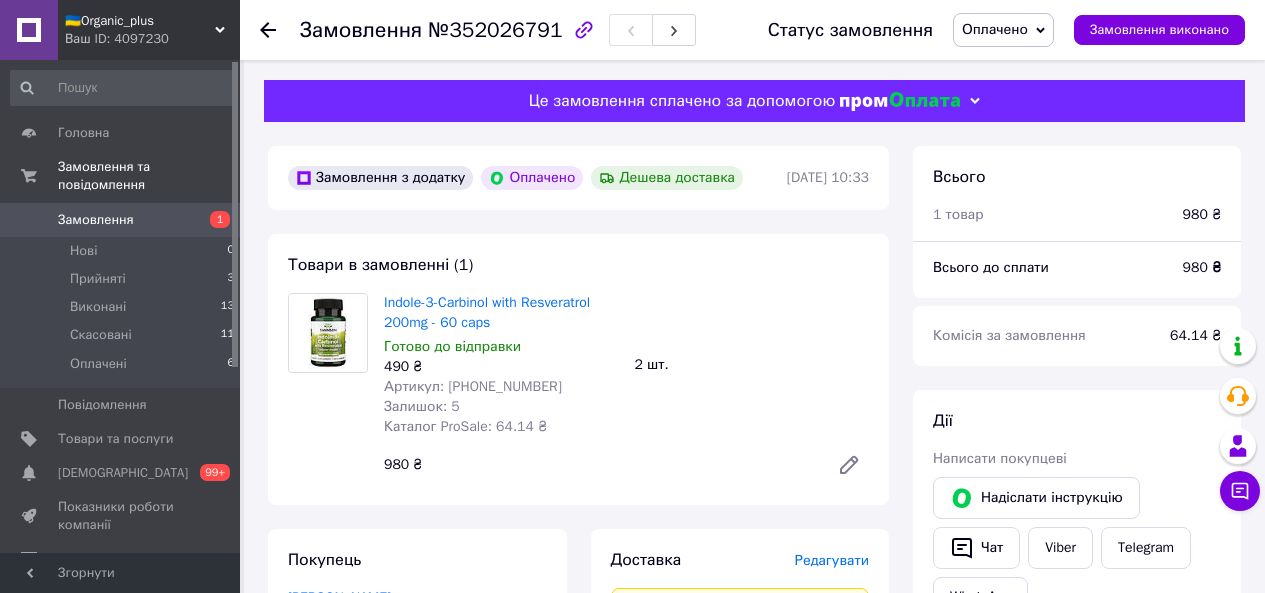 scroll, scrollTop: 1061, scrollLeft: 0, axis: vertical 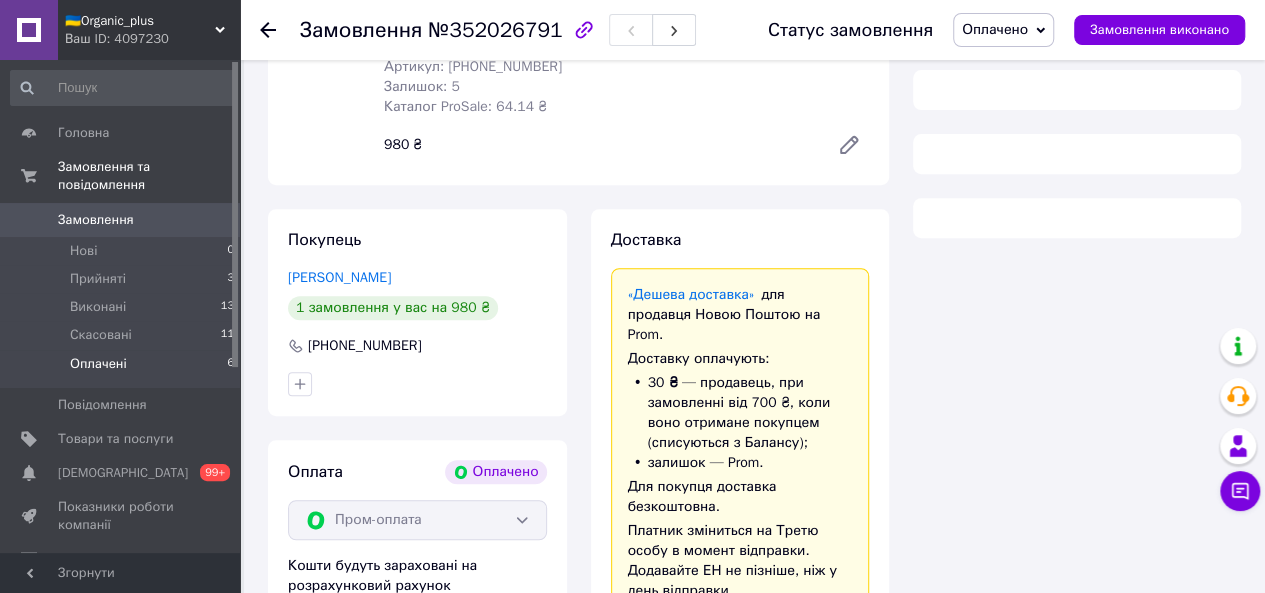 click on "Оплачені 6" at bounding box center [123, 369] 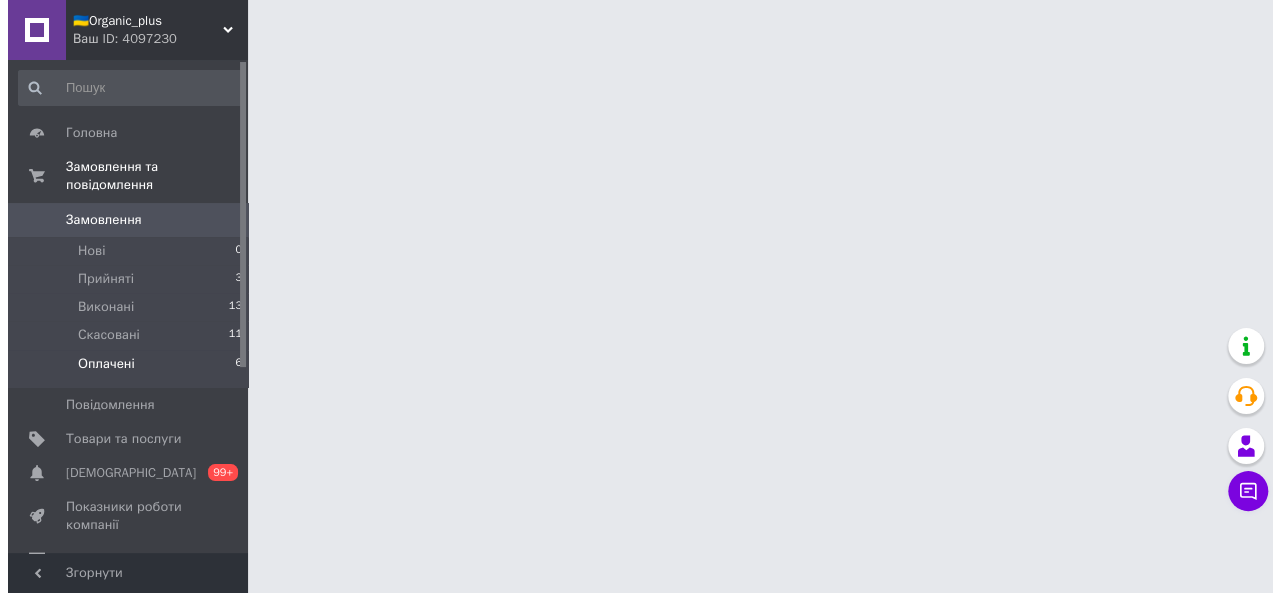 scroll, scrollTop: 0, scrollLeft: 0, axis: both 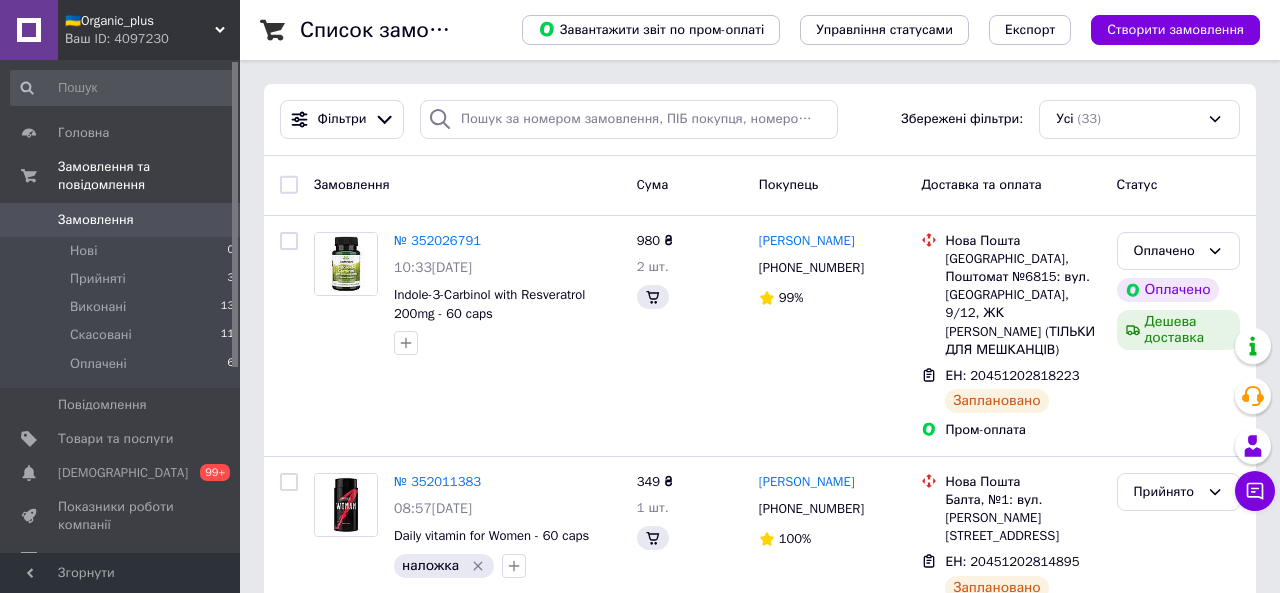 click on "Замовлення" at bounding box center [96, 220] 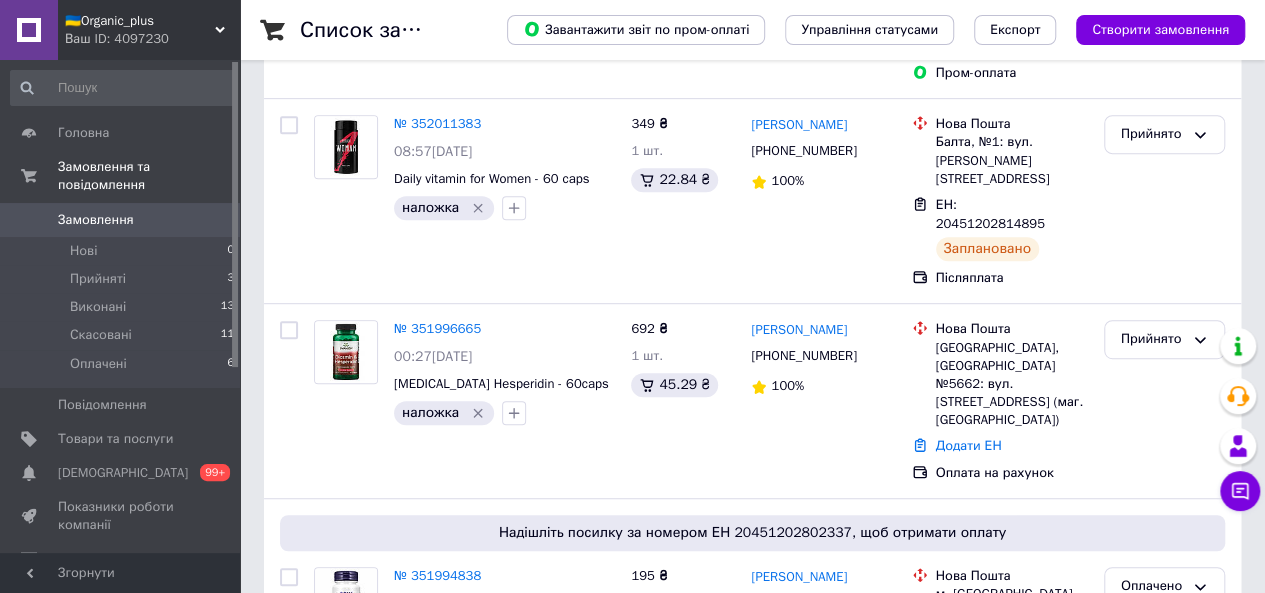 scroll, scrollTop: 462, scrollLeft: 0, axis: vertical 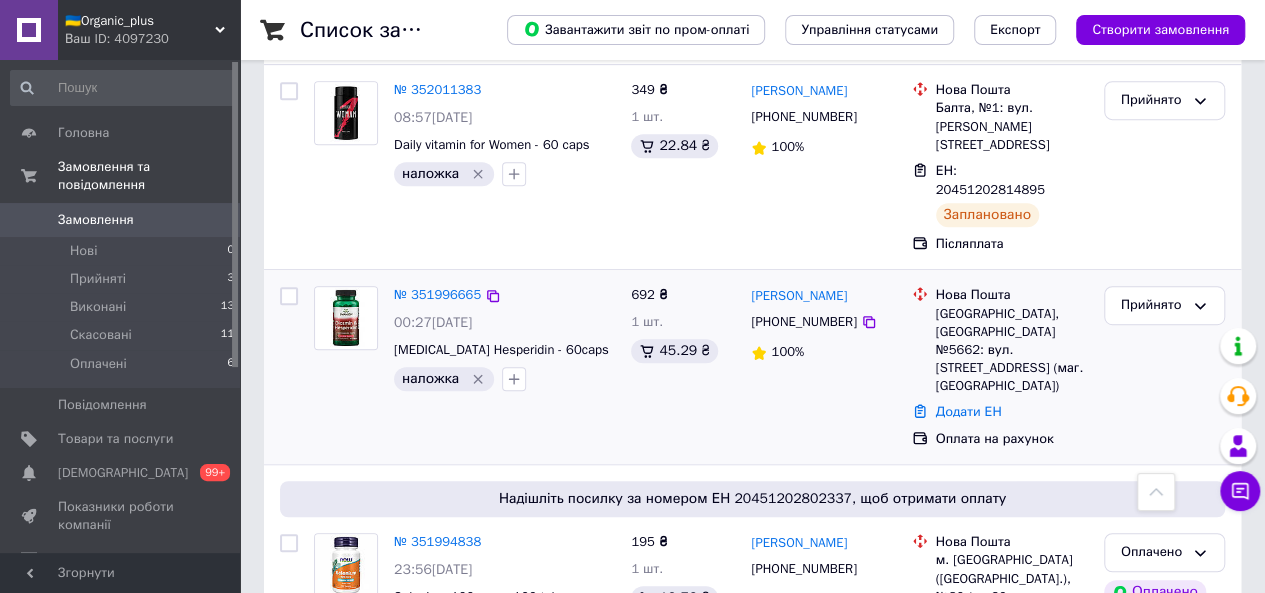 click 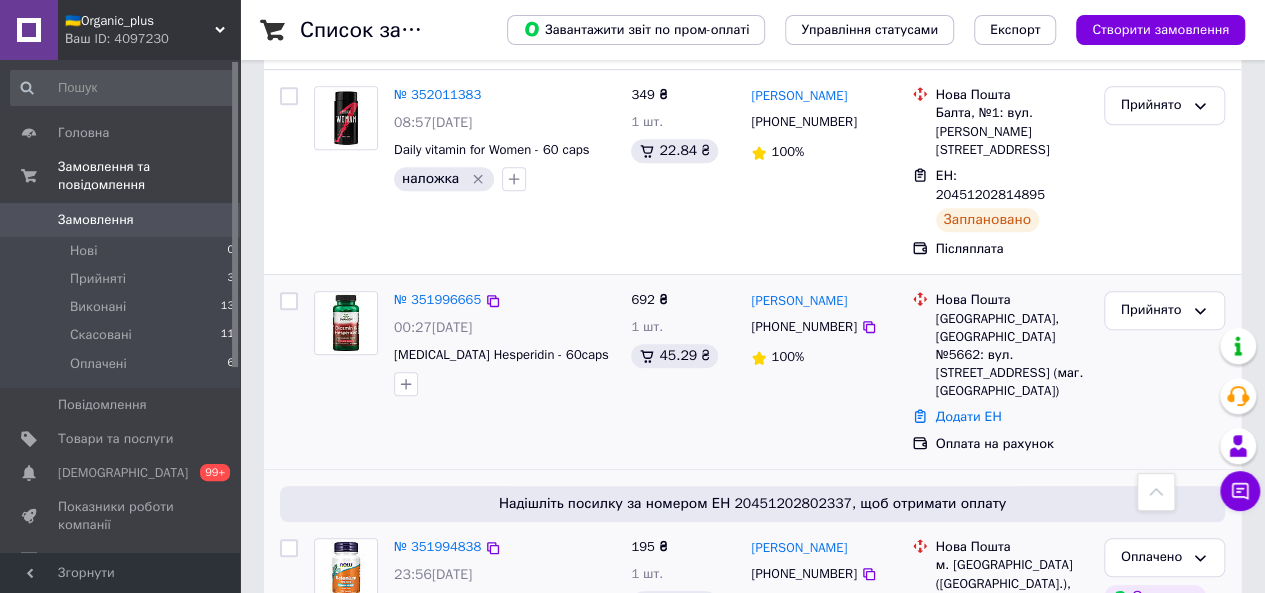 scroll, scrollTop: 456, scrollLeft: 0, axis: vertical 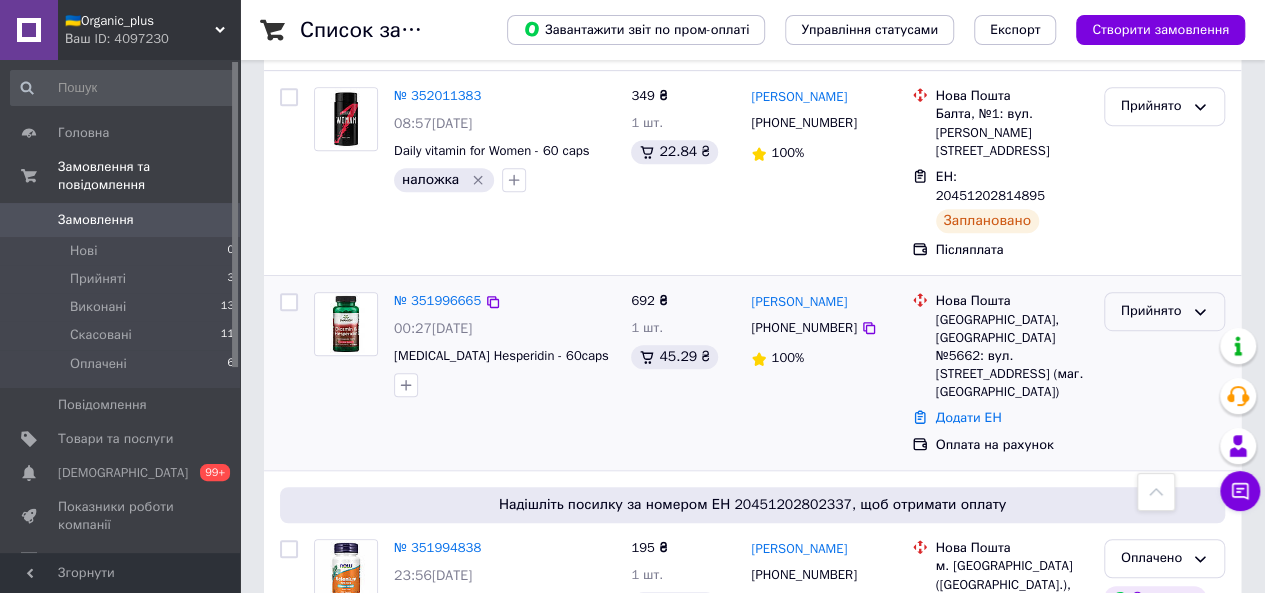 click on "Прийнято" at bounding box center [1152, 311] 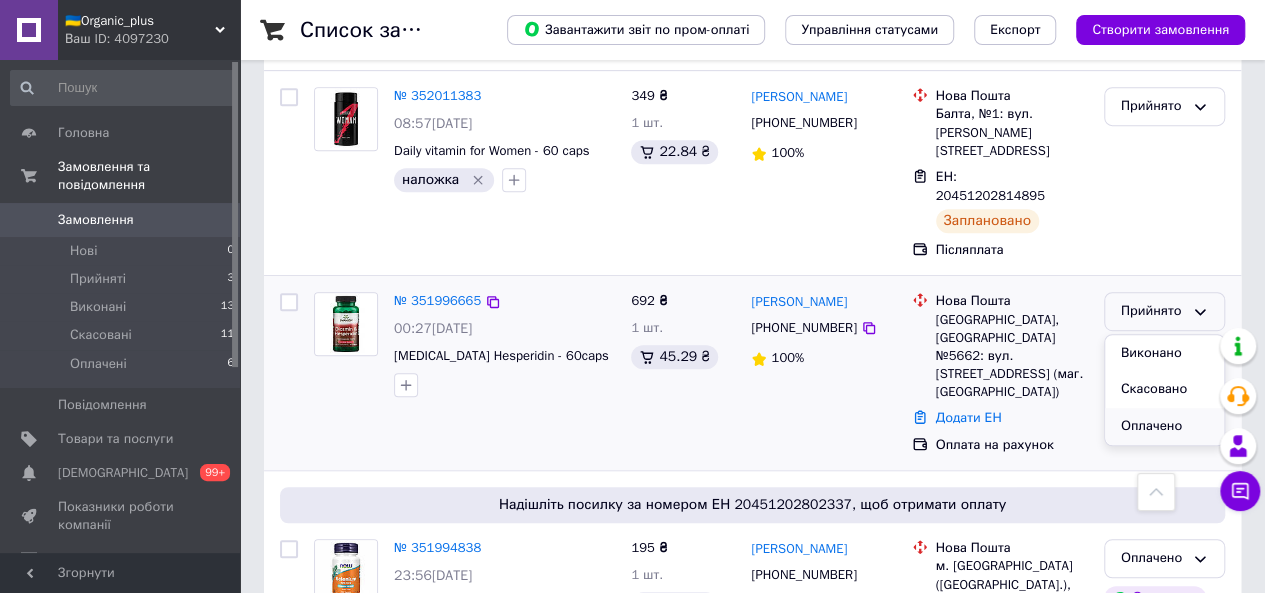 click on "Оплачено" at bounding box center [1164, 426] 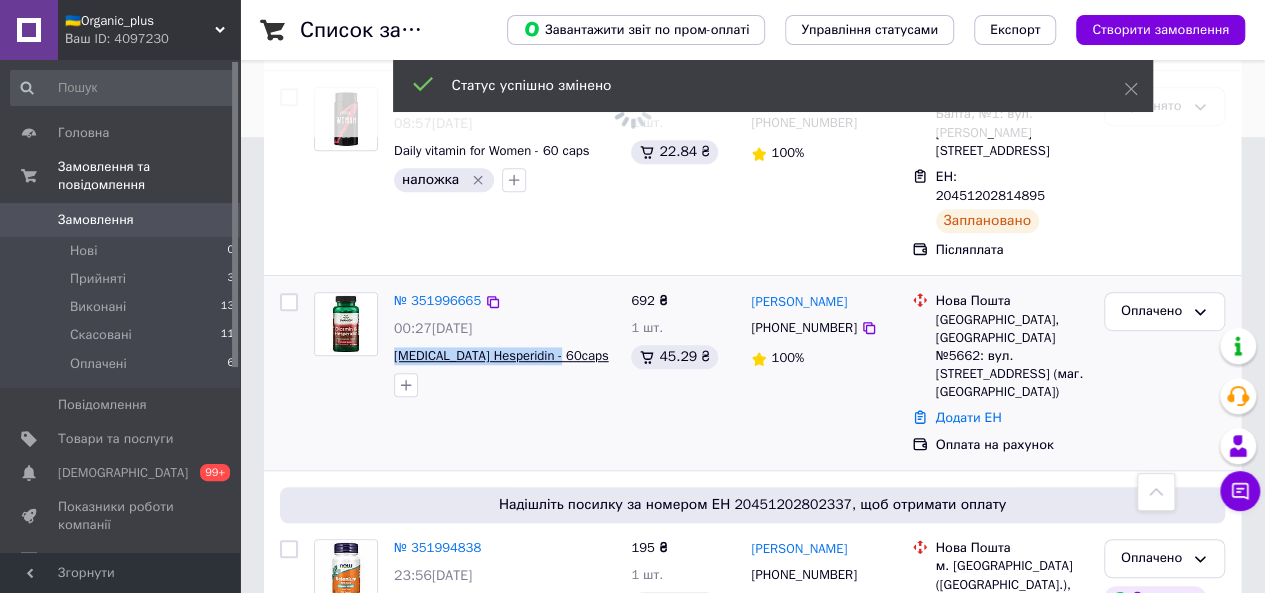 drag, startPoint x: 388, startPoint y: 277, endPoint x: 556, endPoint y: 275, distance: 168.0119 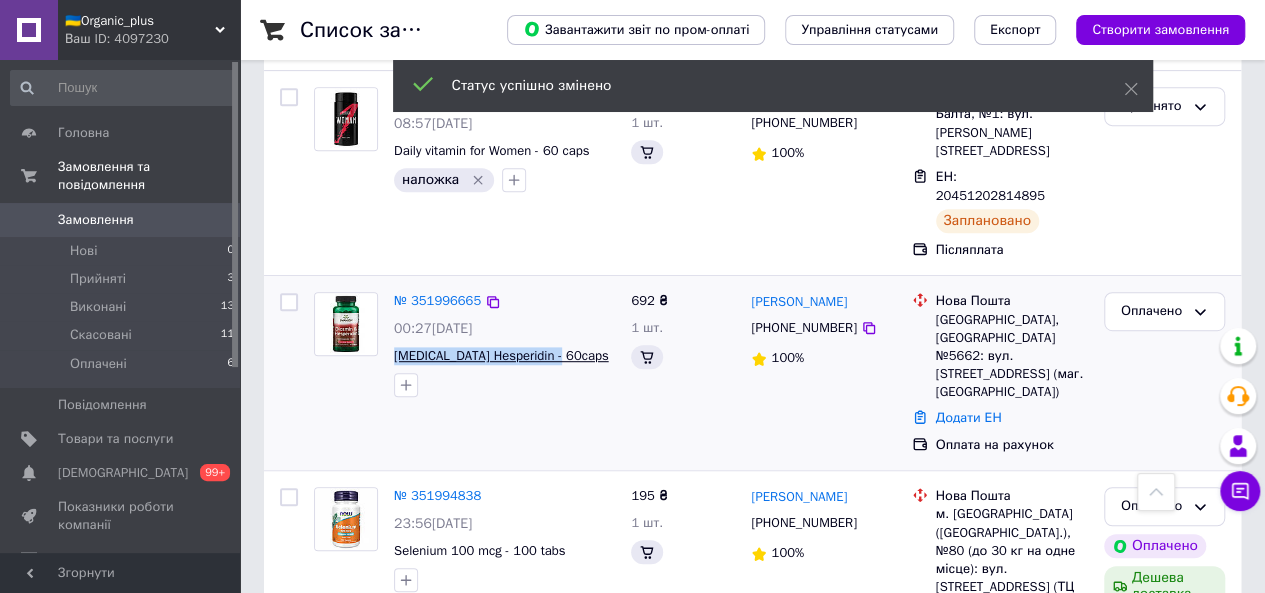copy on "Diosmin Hesperidin - 60caps" 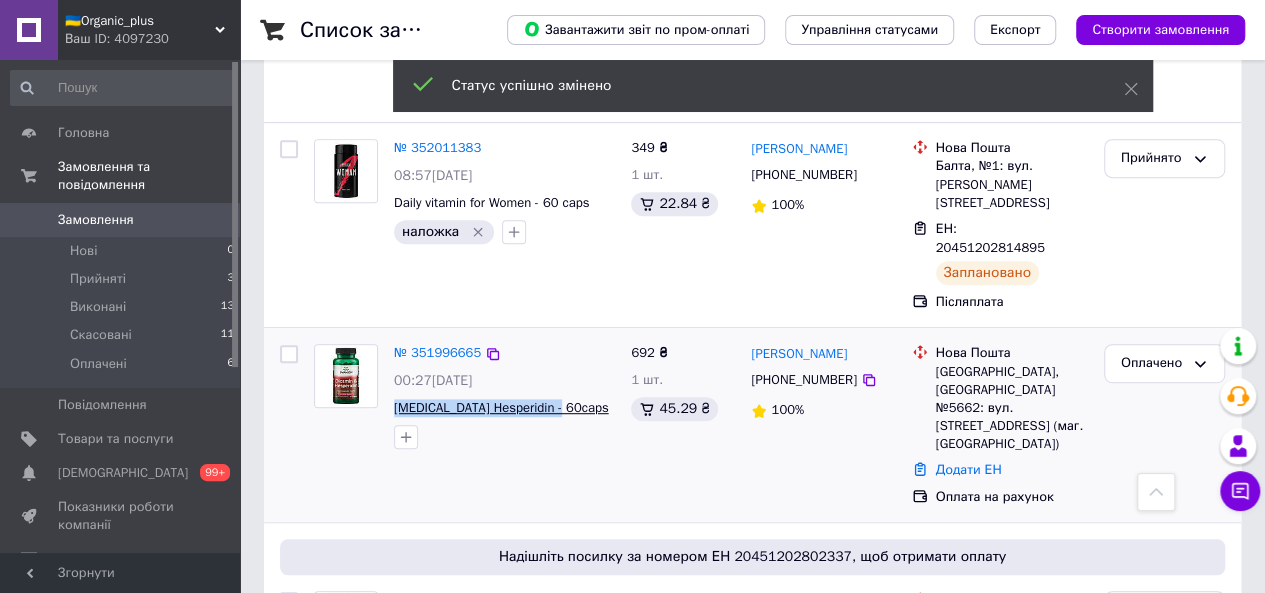 scroll, scrollTop: 456, scrollLeft: 0, axis: vertical 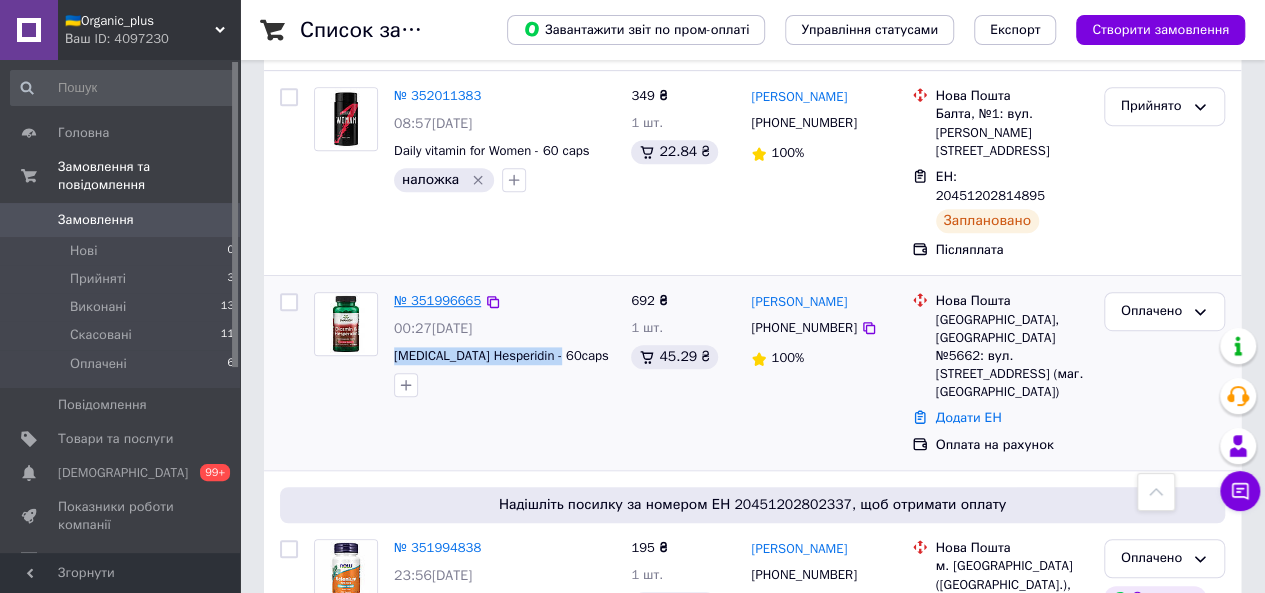 click on "№ 351996665" at bounding box center (437, 300) 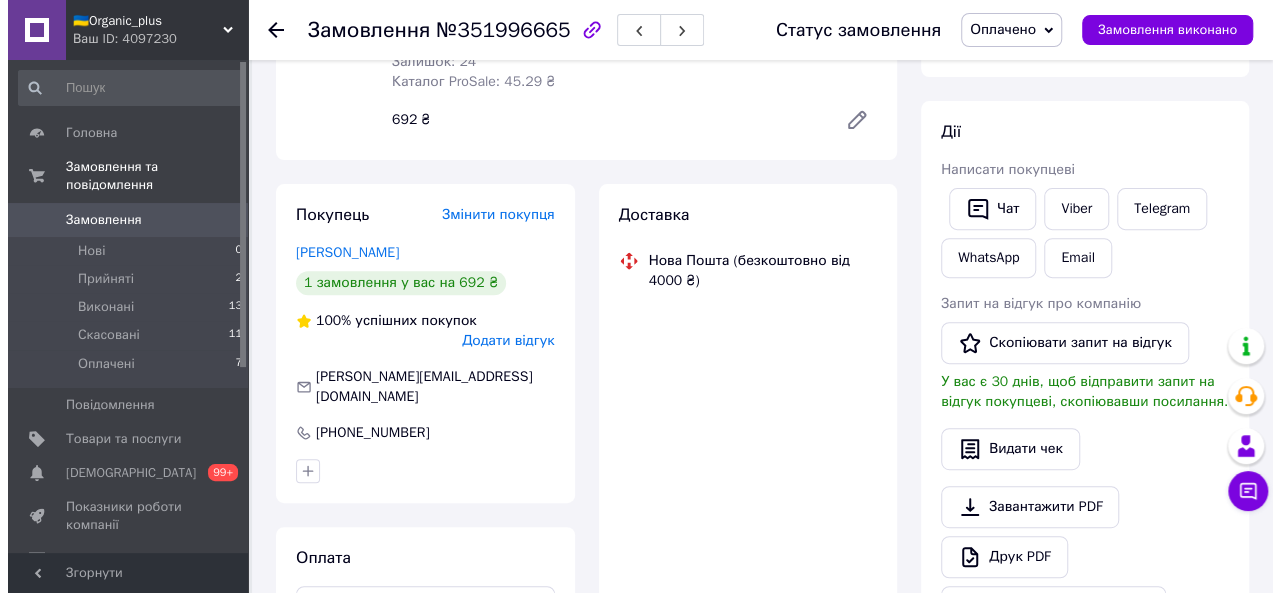 scroll, scrollTop: 262, scrollLeft: 0, axis: vertical 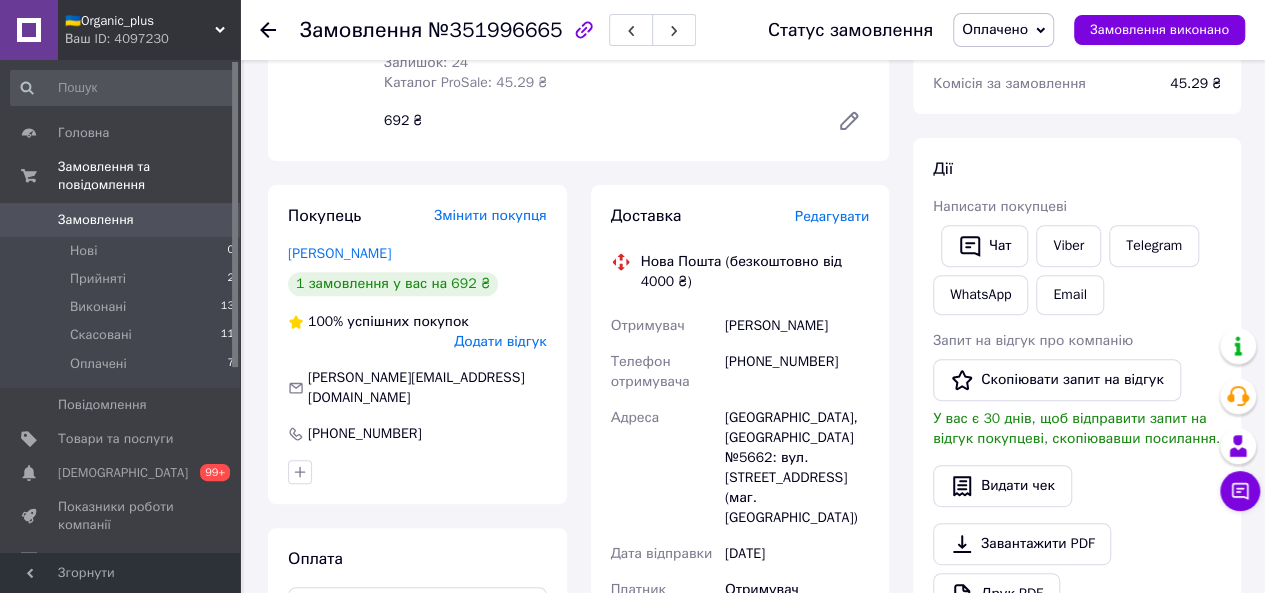 click on "Редагувати" at bounding box center (832, 216) 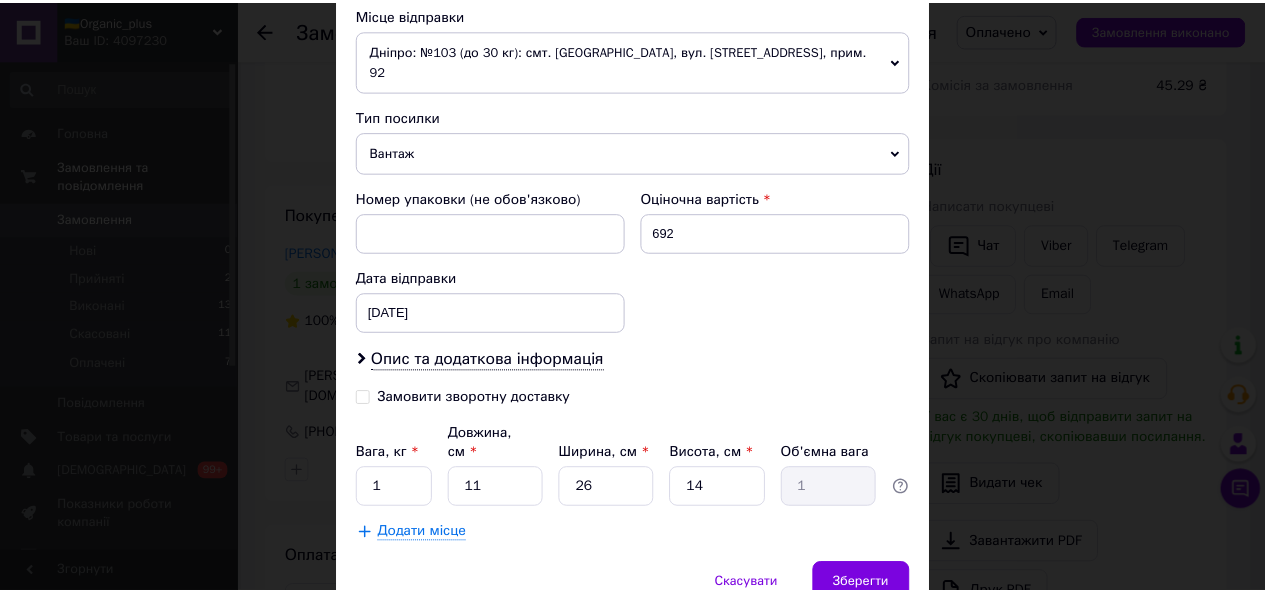 scroll, scrollTop: 782, scrollLeft: 0, axis: vertical 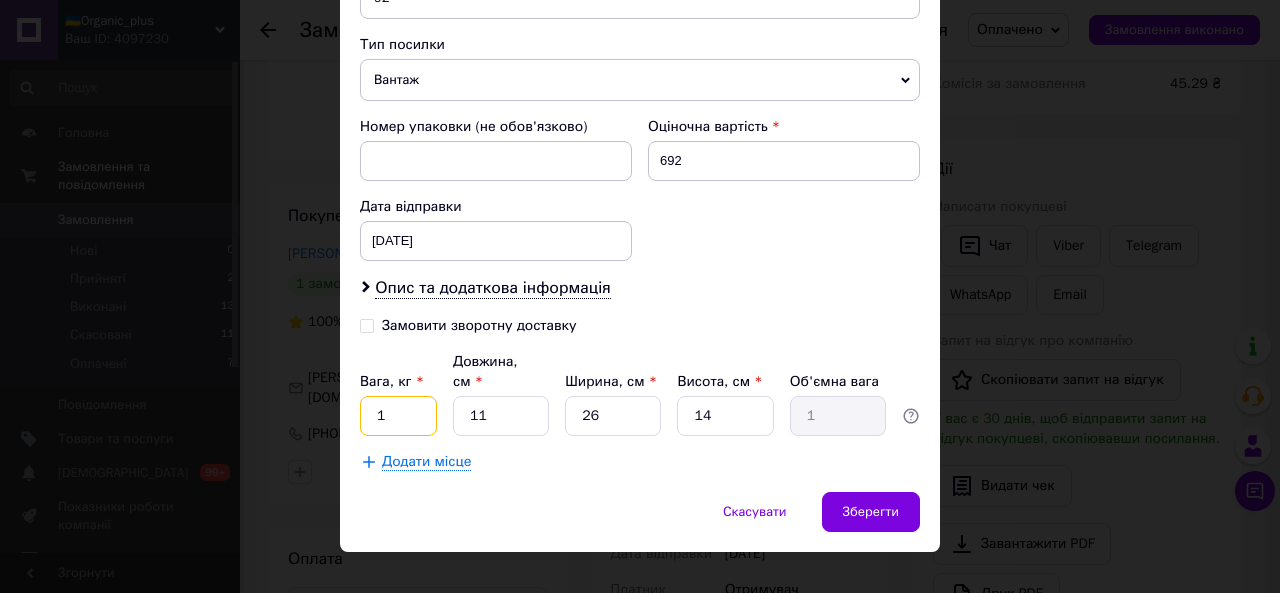 click on "1" at bounding box center (398, 416) 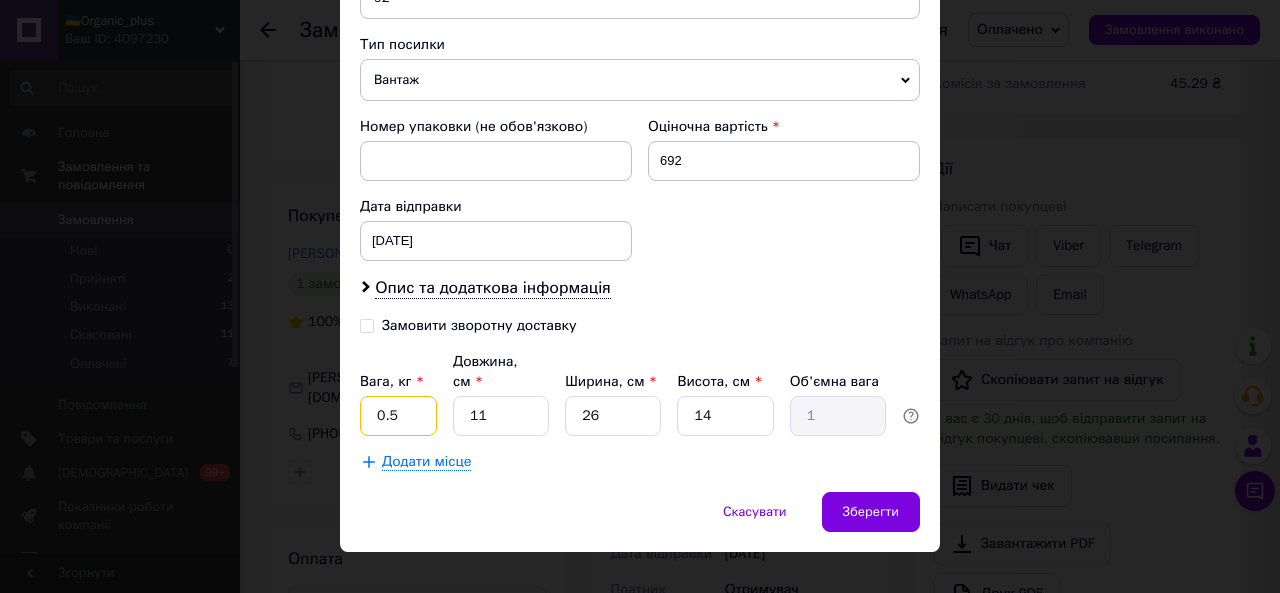 type on "0.5" 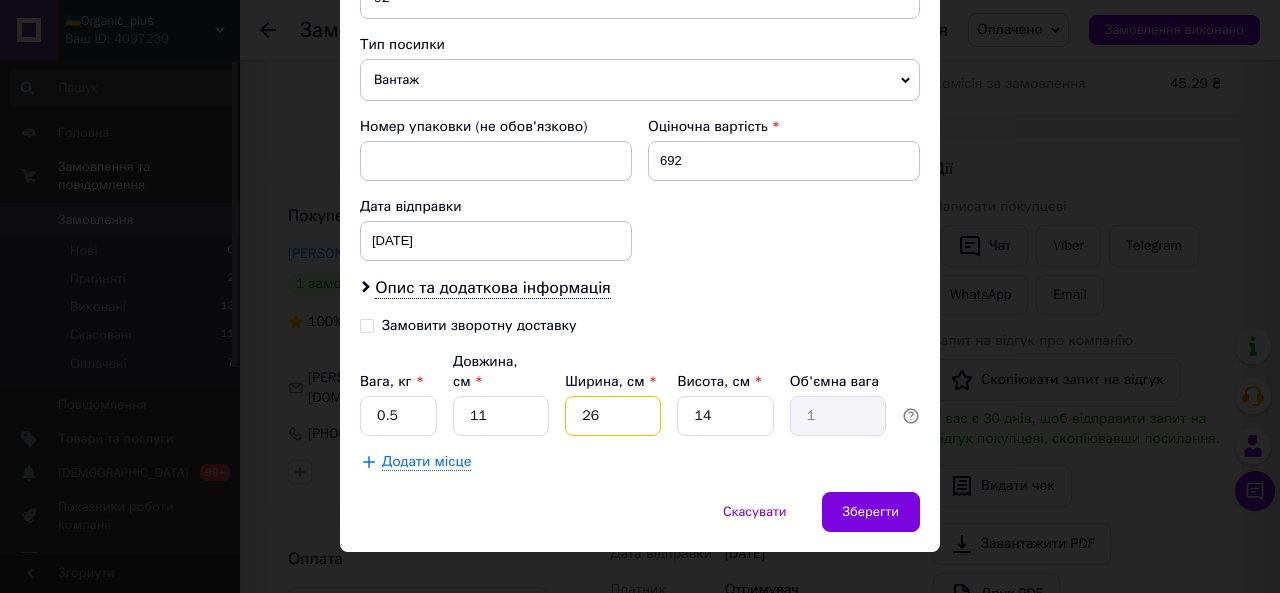 click on "26" at bounding box center (613, 416) 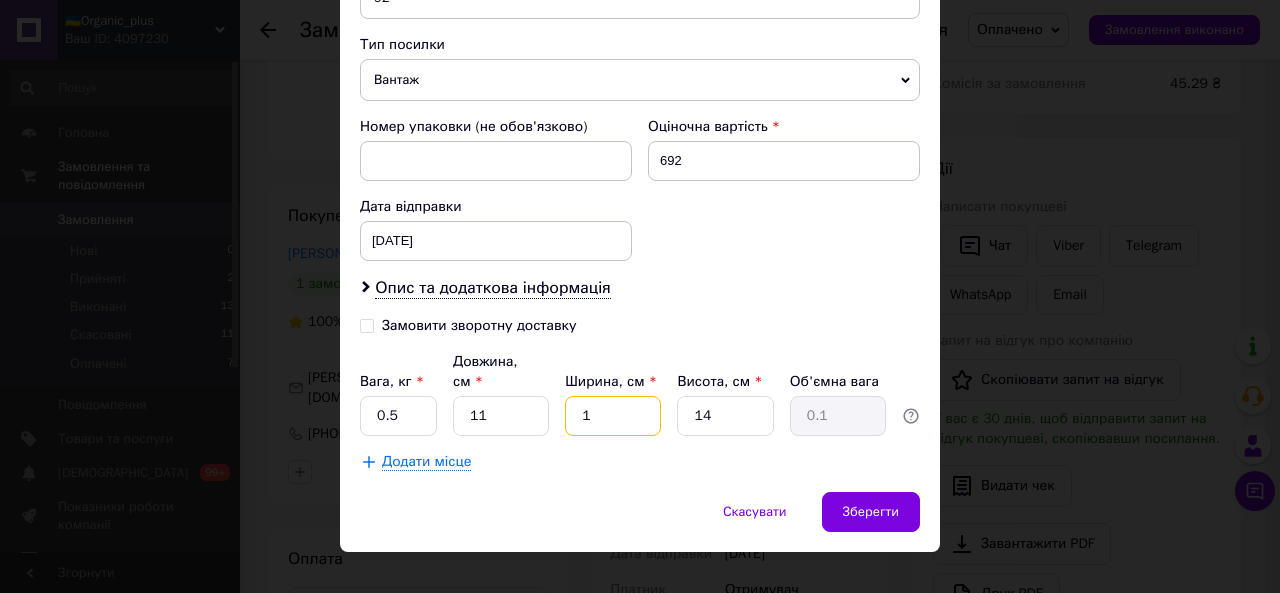 click on "1" at bounding box center [613, 416] 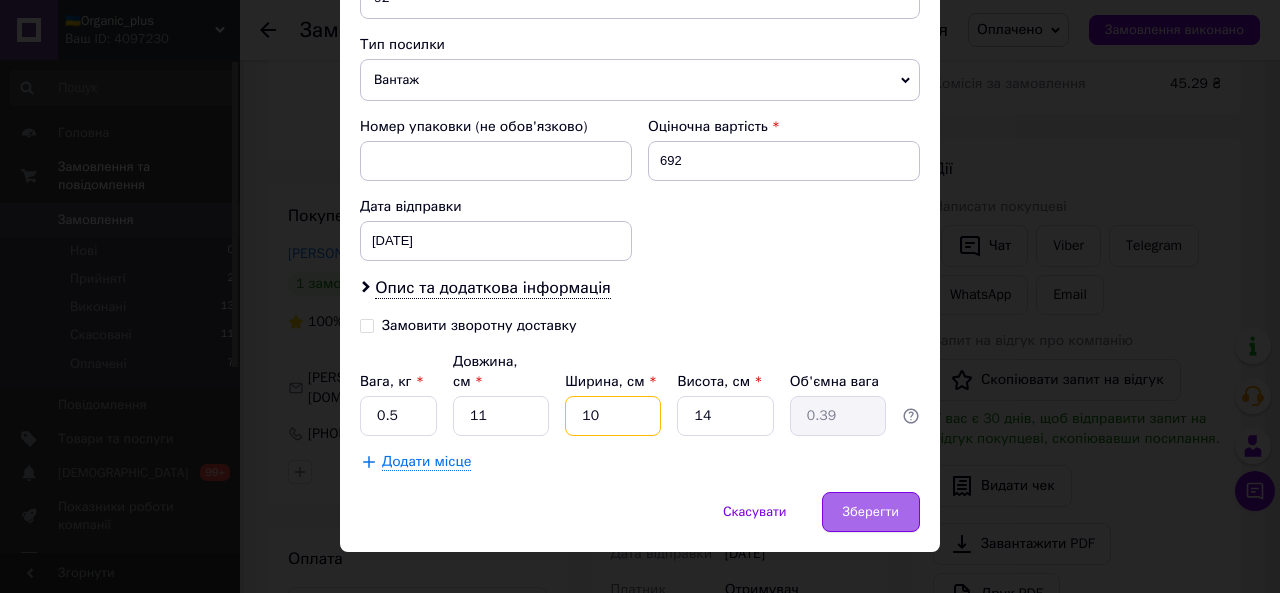 type on "10" 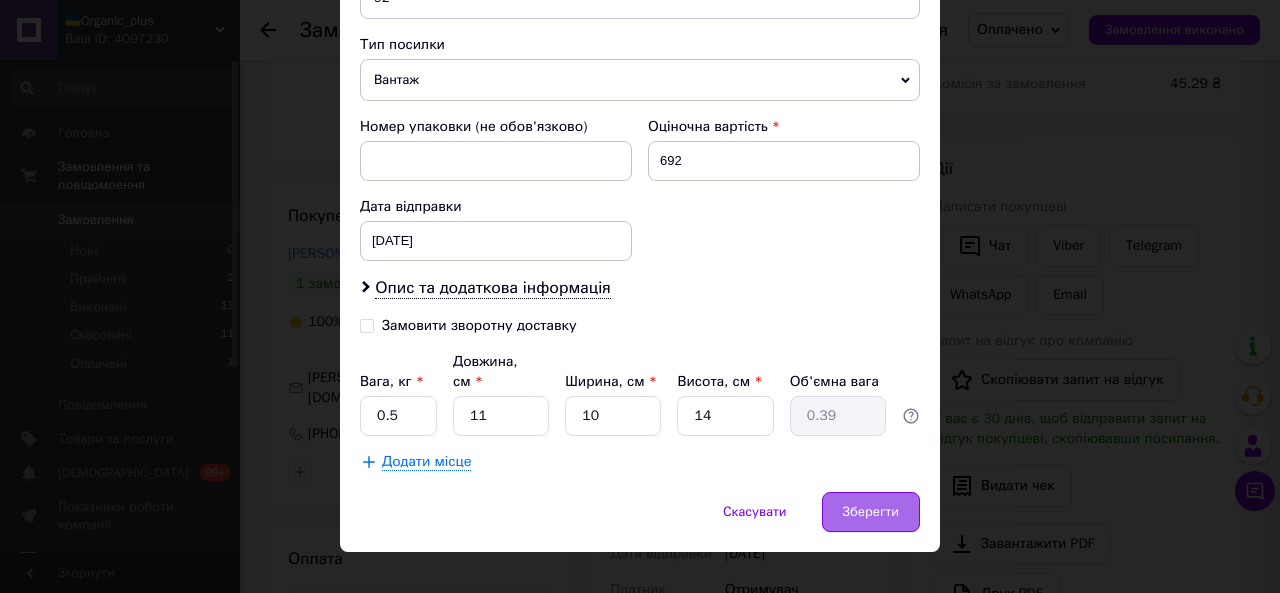 click on "Зберегти" at bounding box center (871, 512) 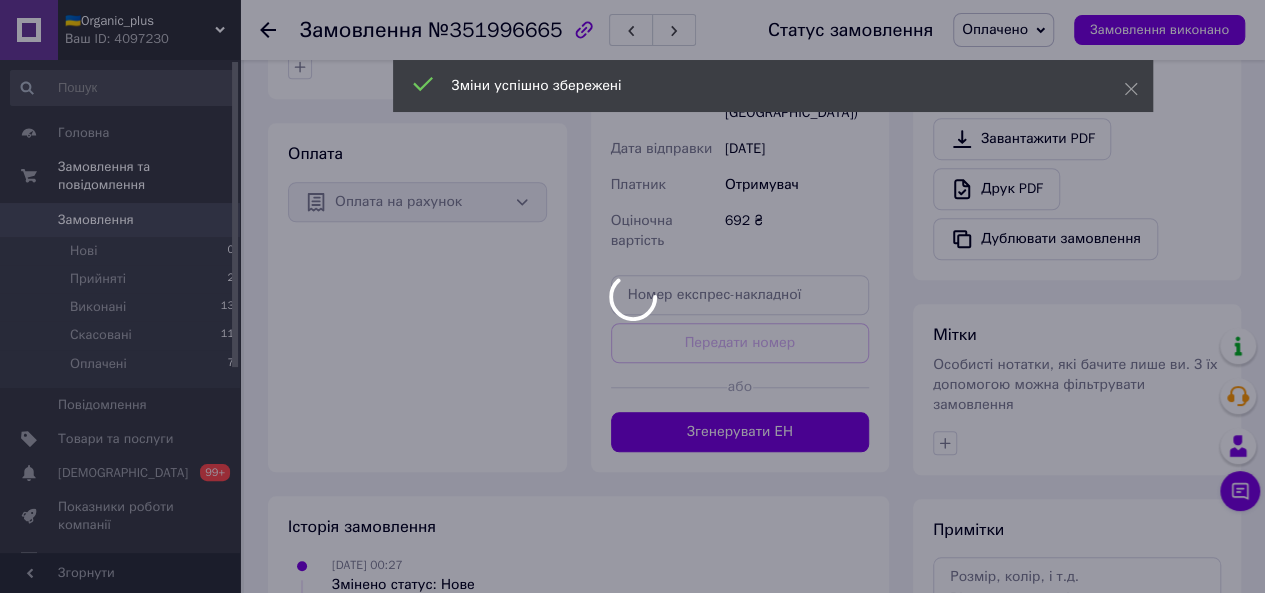 scroll, scrollTop: 668, scrollLeft: 0, axis: vertical 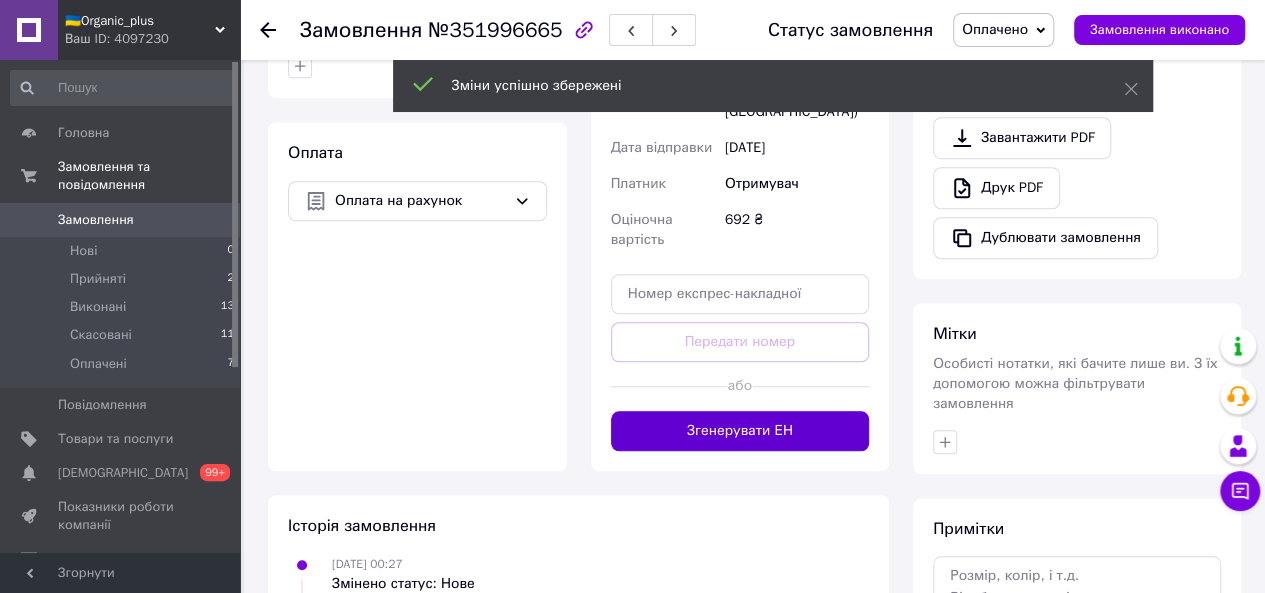 click on "Згенерувати ЕН" at bounding box center (740, 431) 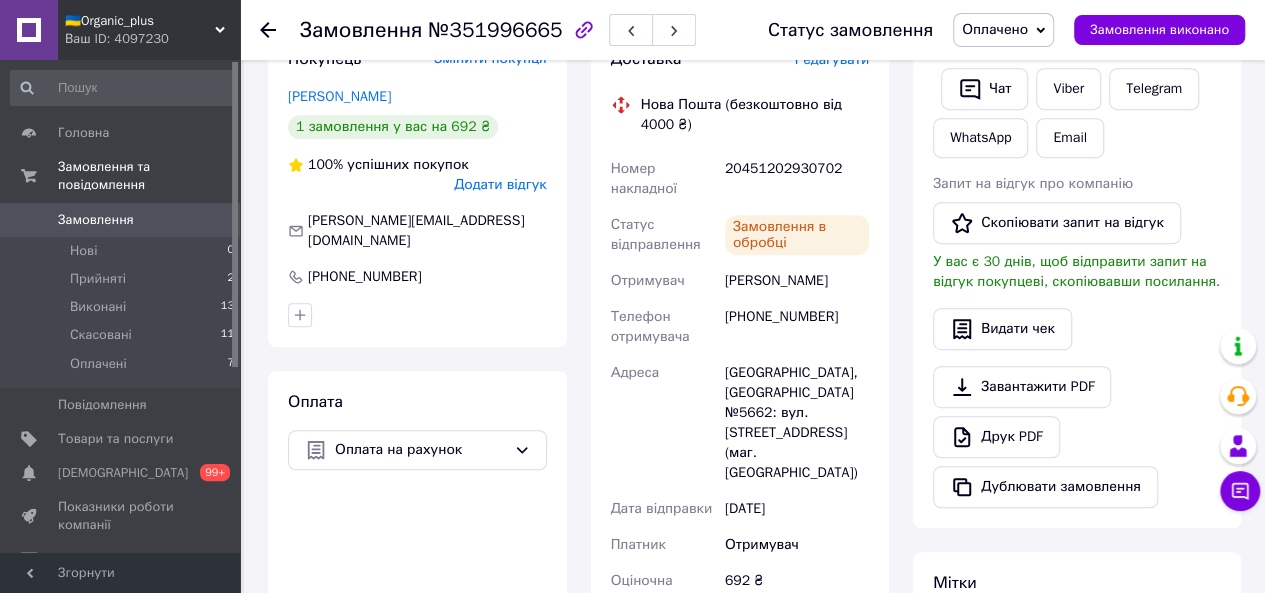 scroll, scrollTop: 418, scrollLeft: 0, axis: vertical 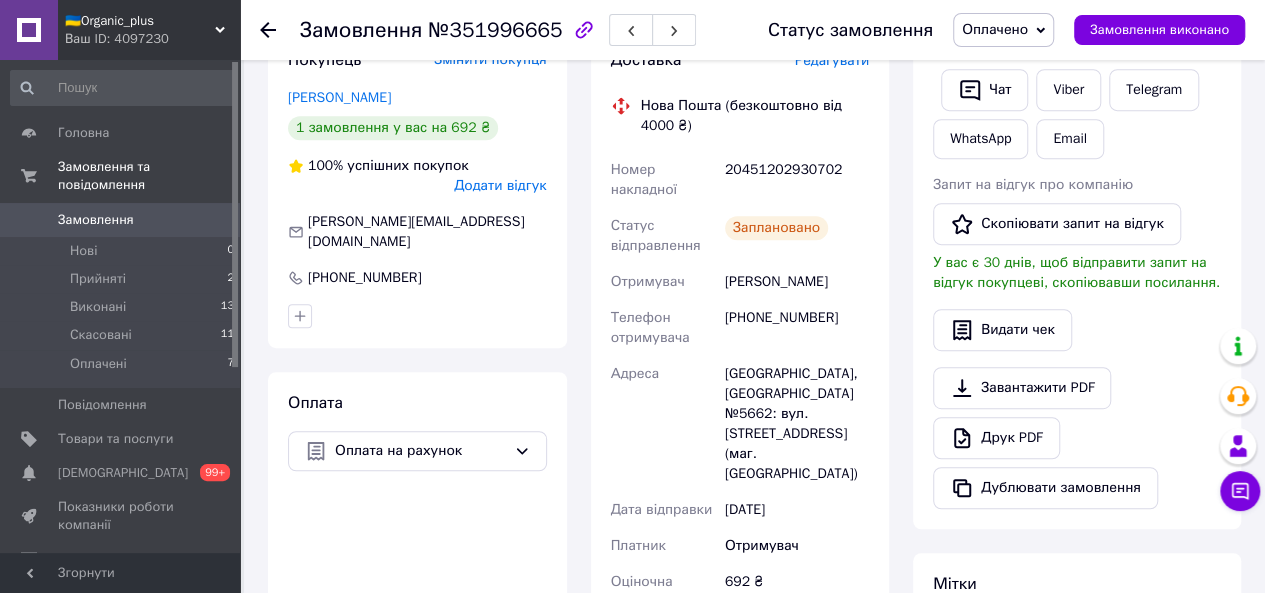 click on "20451202930702" at bounding box center (797, 180) 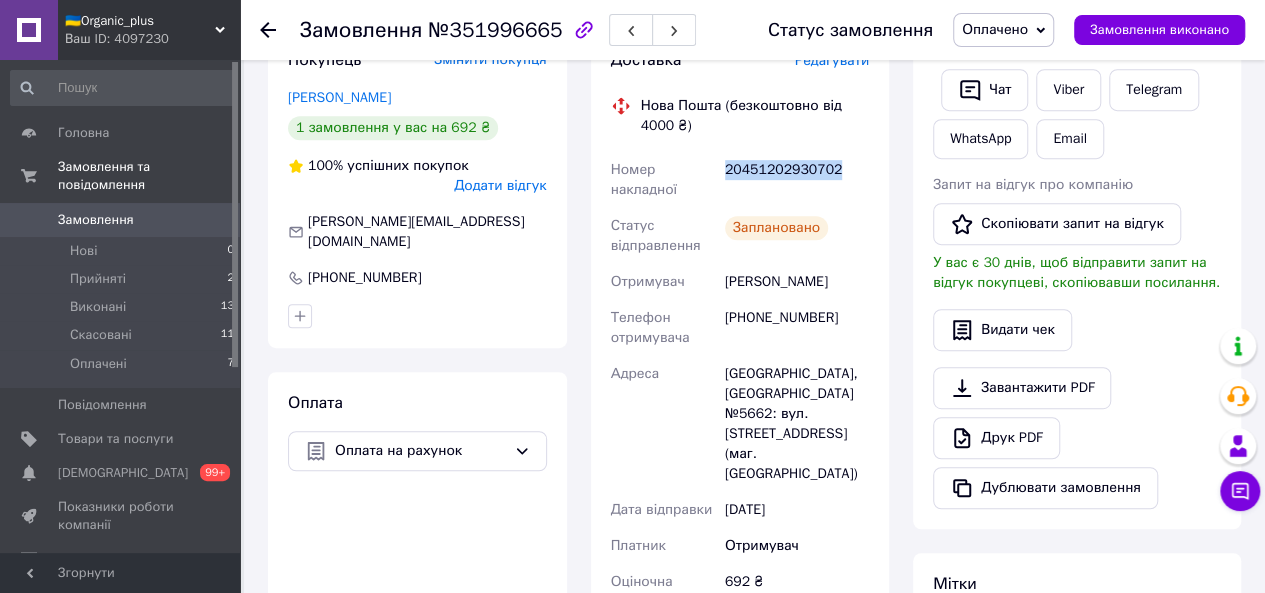 click on "20451202930702" at bounding box center (797, 180) 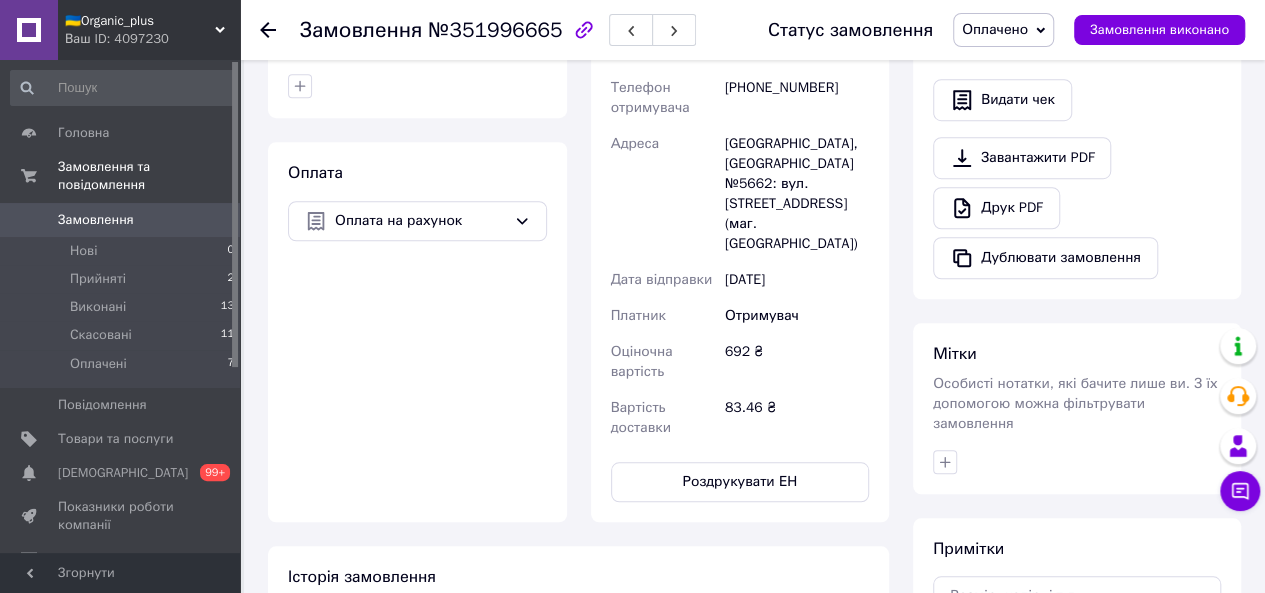 scroll, scrollTop: 649, scrollLeft: 0, axis: vertical 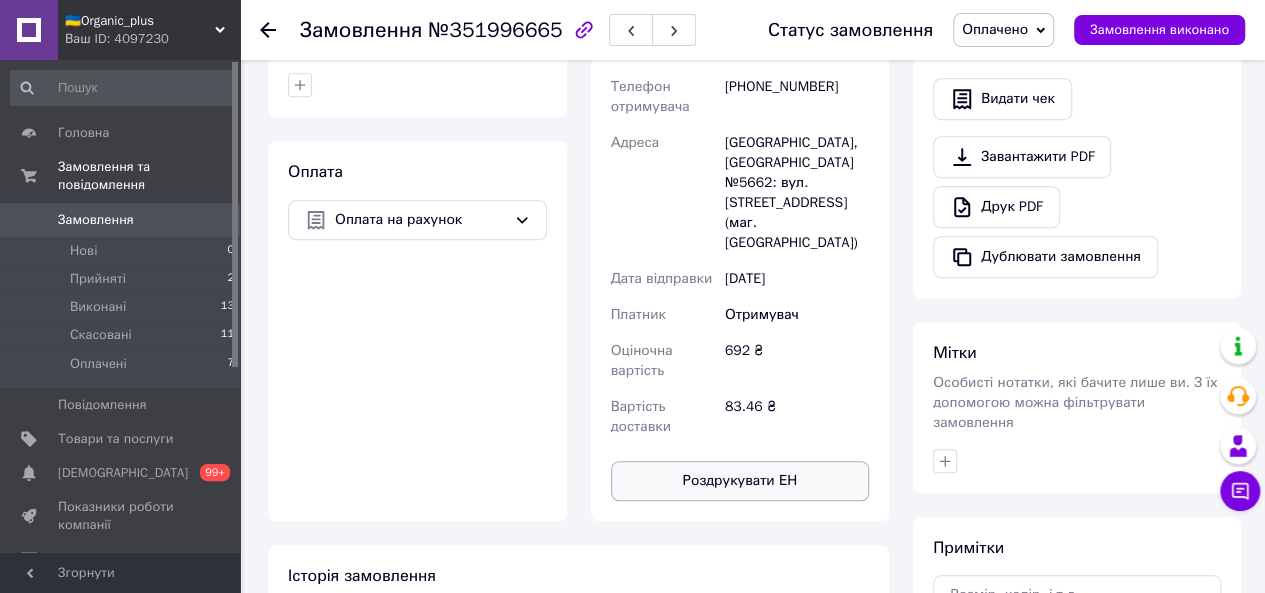 click on "Роздрукувати ЕН" at bounding box center [740, 481] 